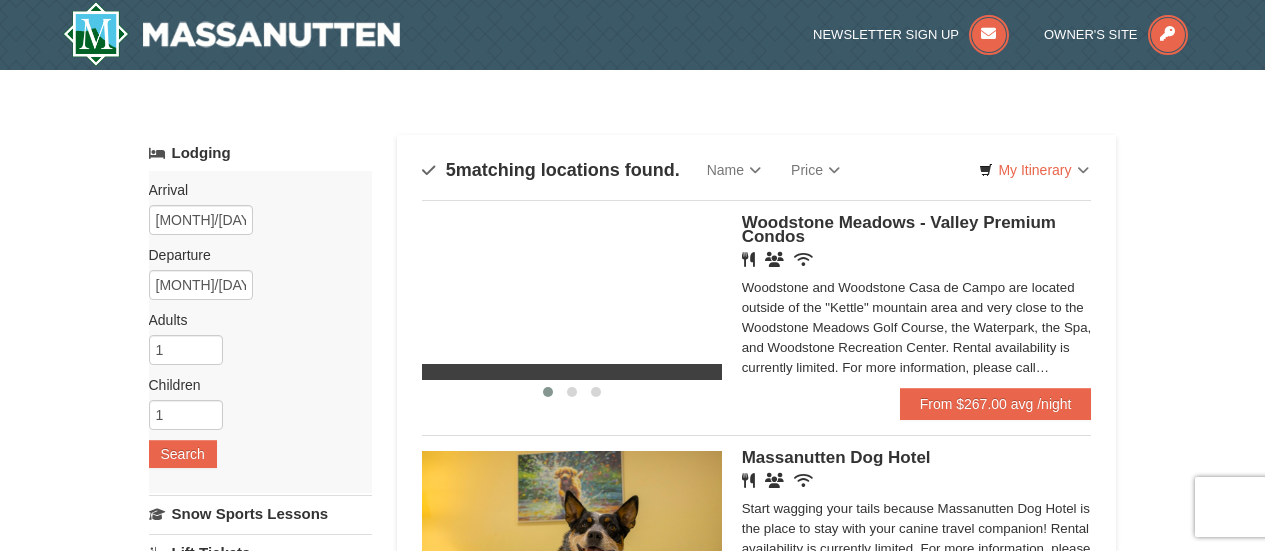 scroll, scrollTop: 0, scrollLeft: 0, axis: both 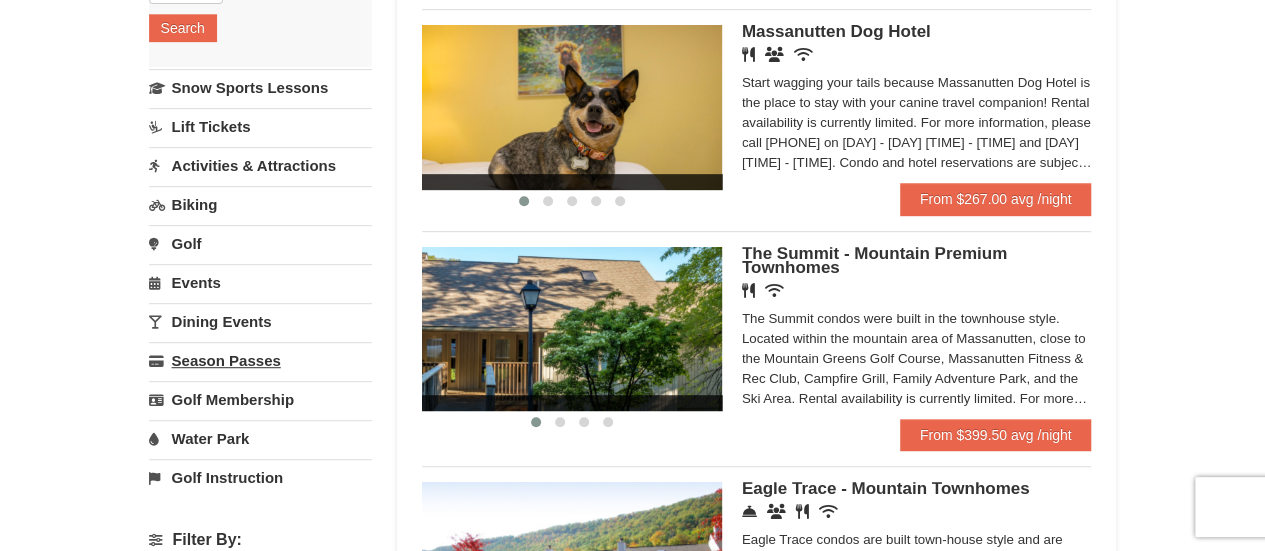 click on "Season Passes" at bounding box center [260, 360] 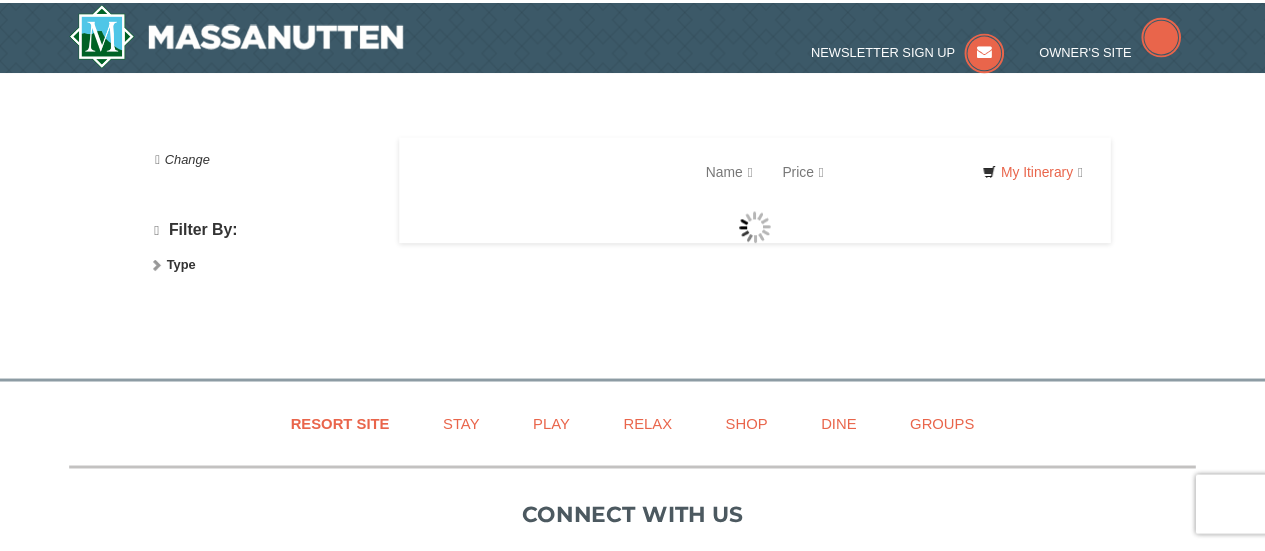 scroll, scrollTop: 0, scrollLeft: 0, axis: both 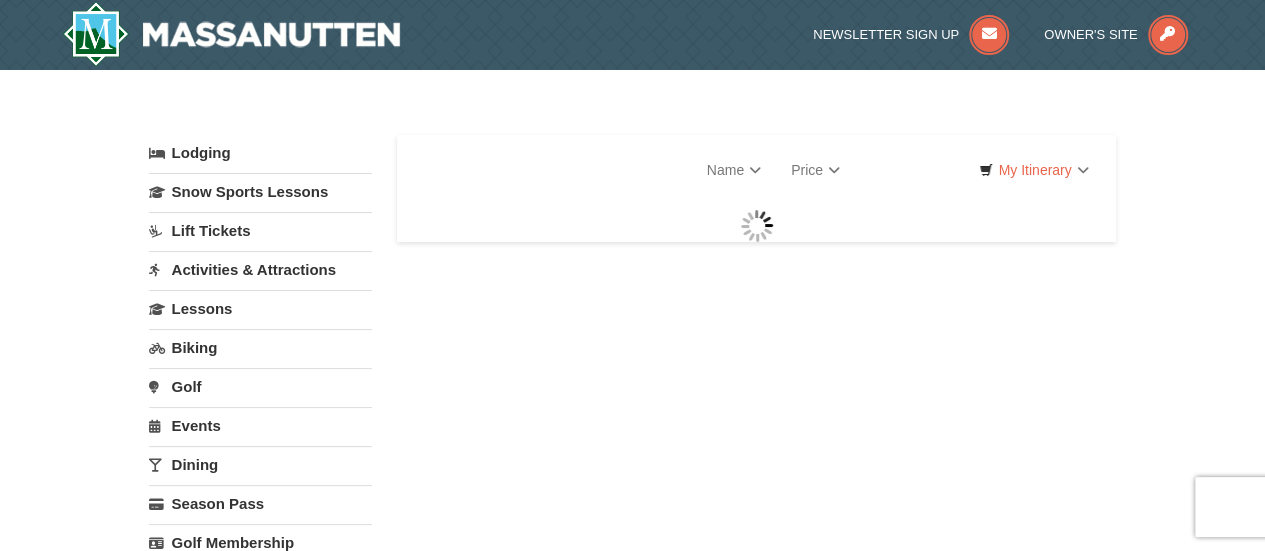 select on "8" 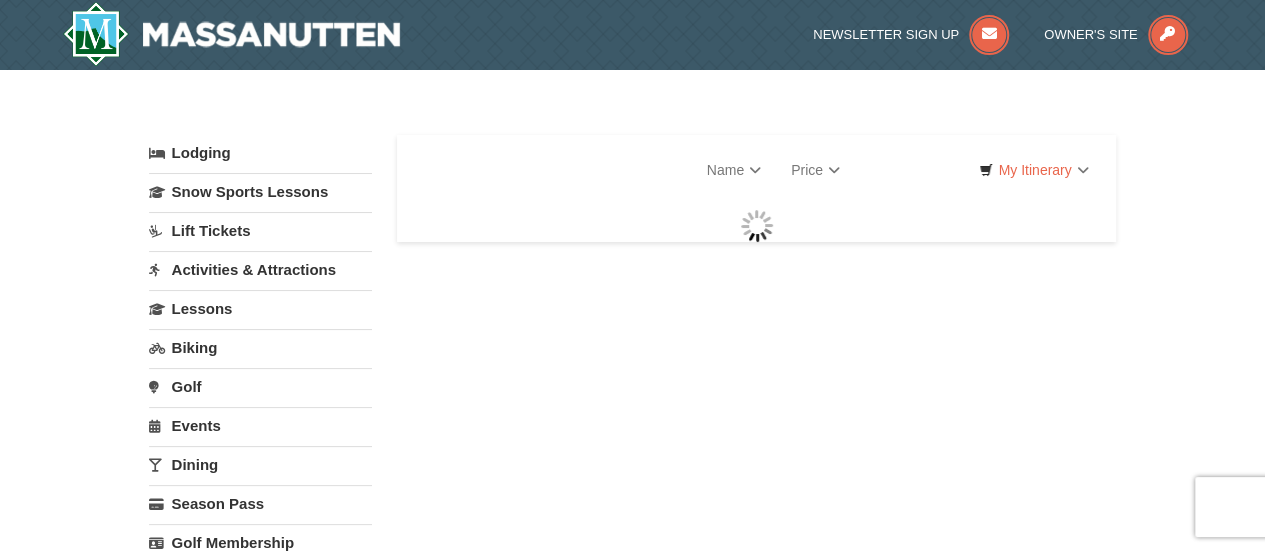 select on "8" 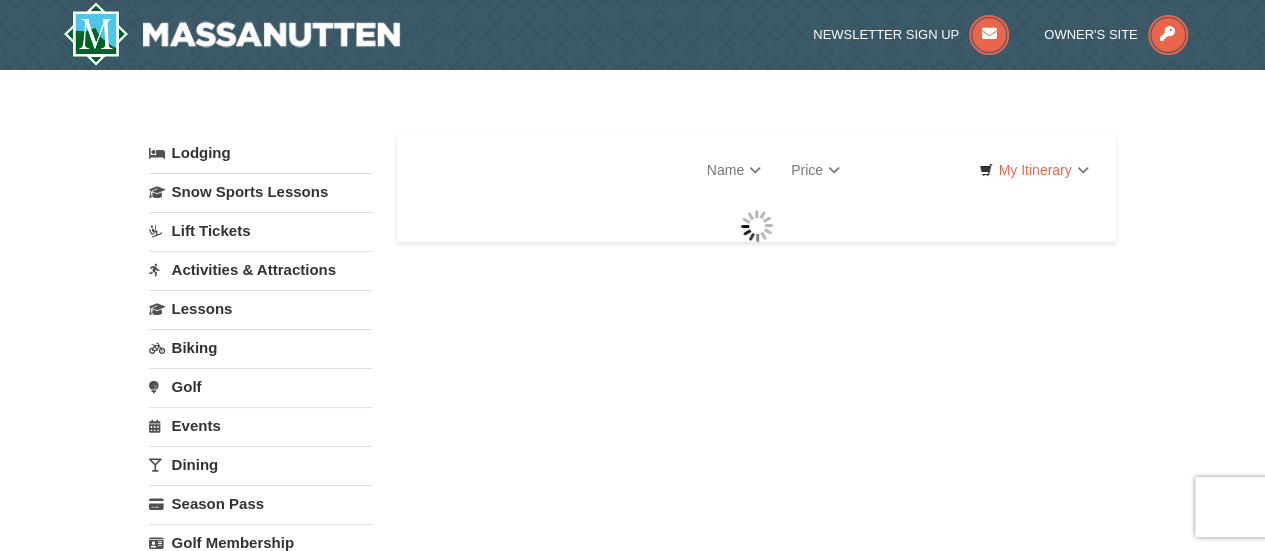 click on "Lodging" at bounding box center (260, 153) 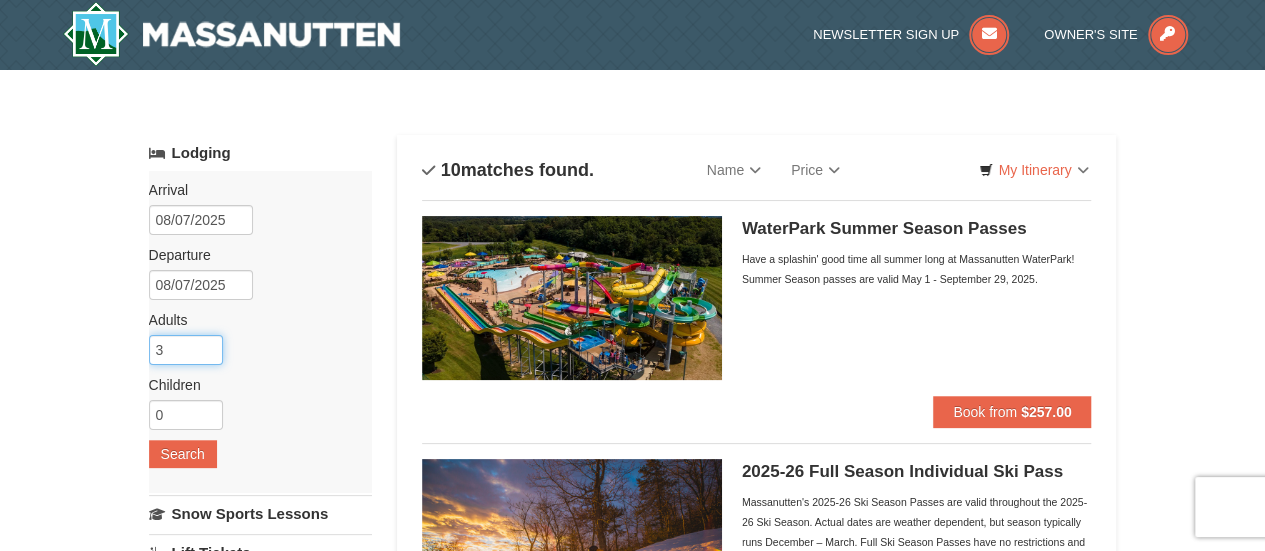 click on "3" at bounding box center [186, 350] 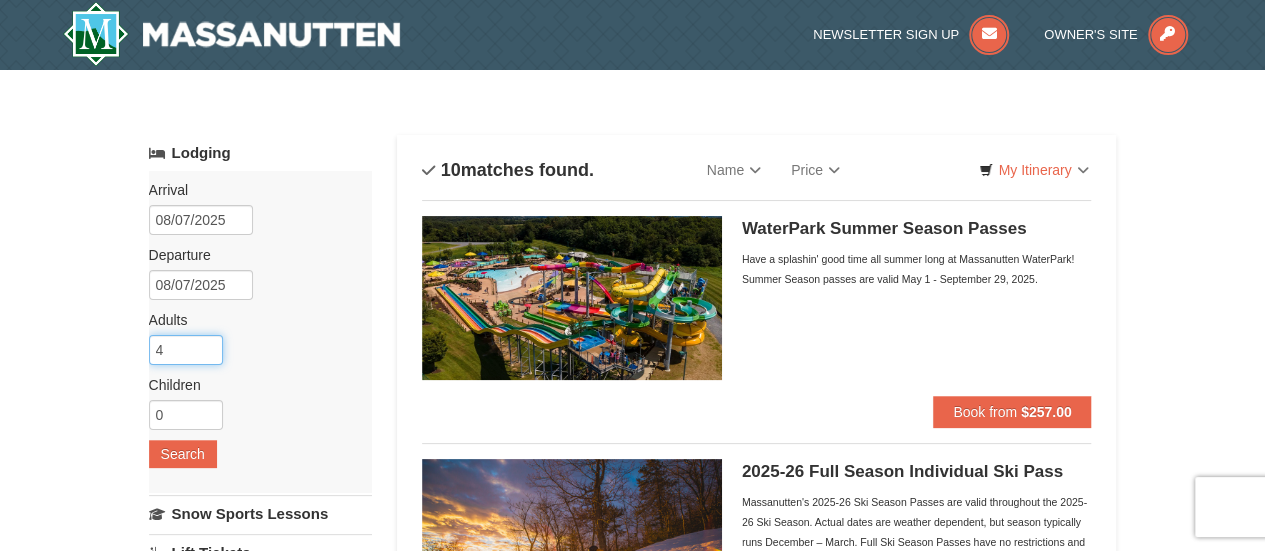 click on "4" at bounding box center [186, 350] 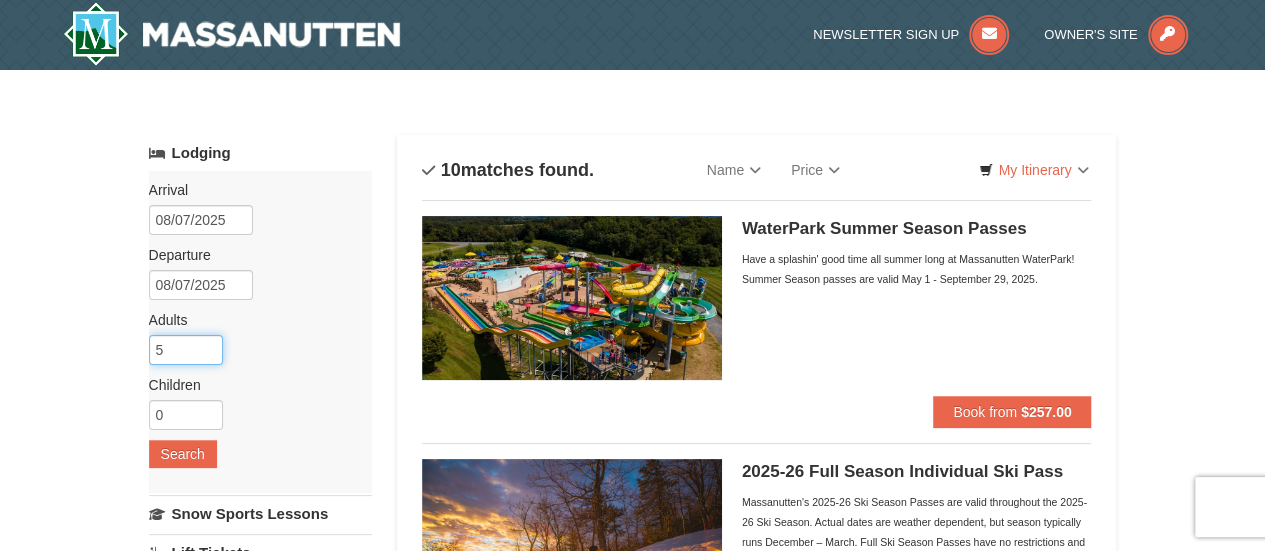 click on "5" at bounding box center [186, 350] 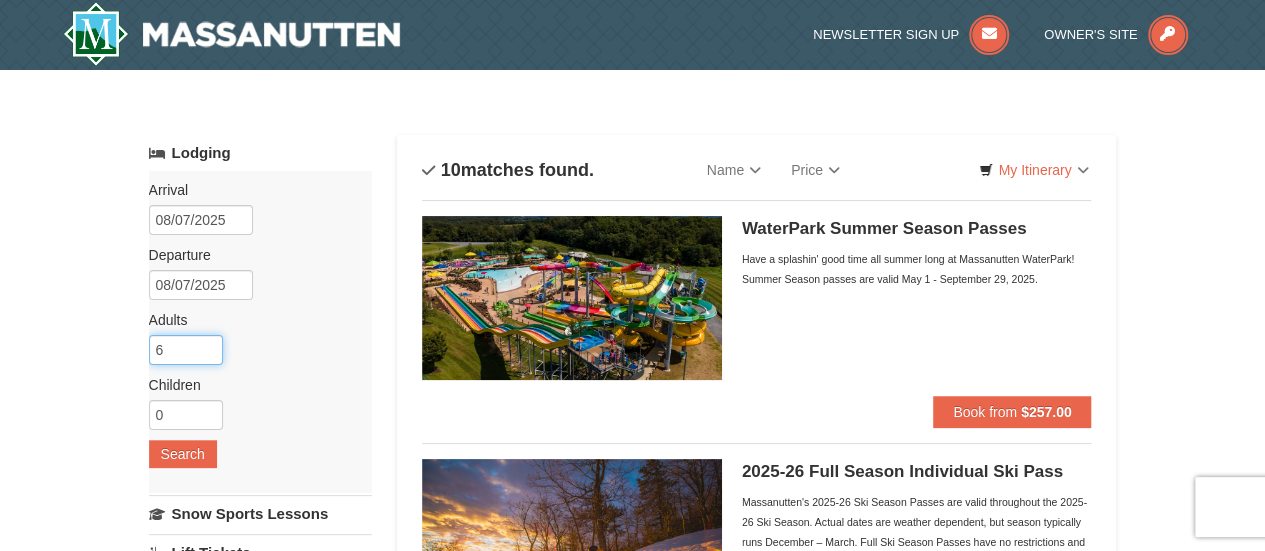 type on "6" 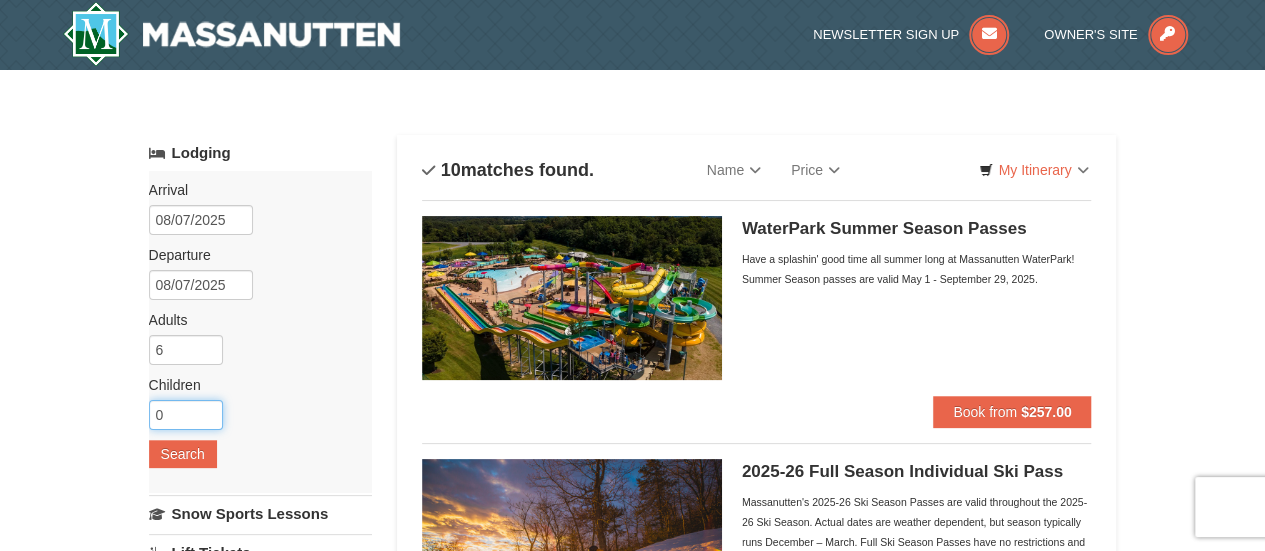 drag, startPoint x: 182, startPoint y: 417, endPoint x: 150, endPoint y: 411, distance: 32.55764 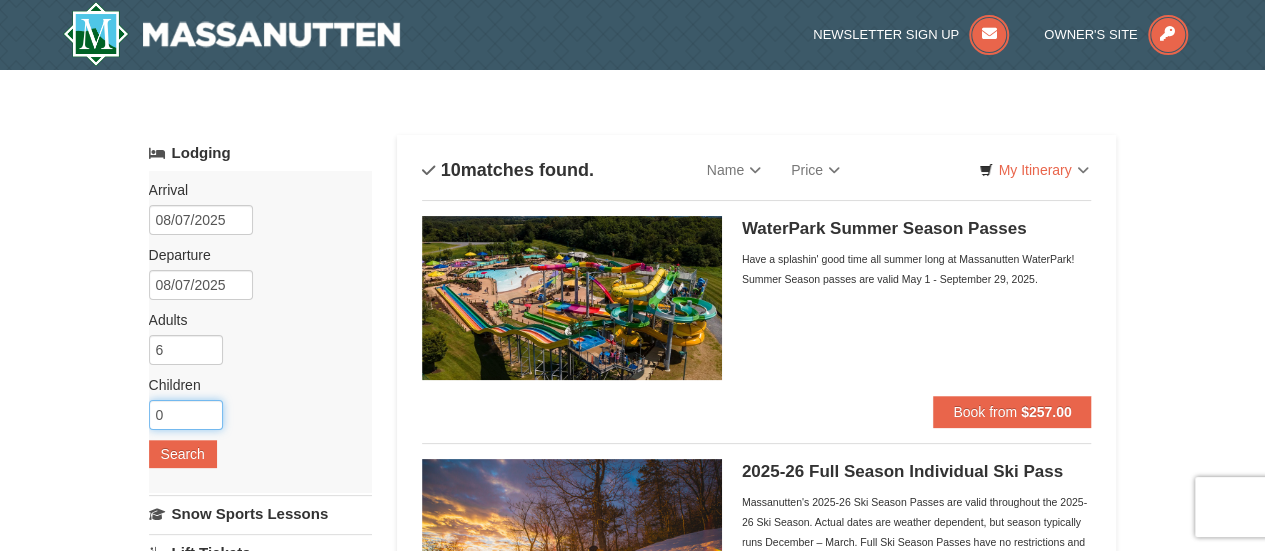 click on "0" at bounding box center (186, 415) 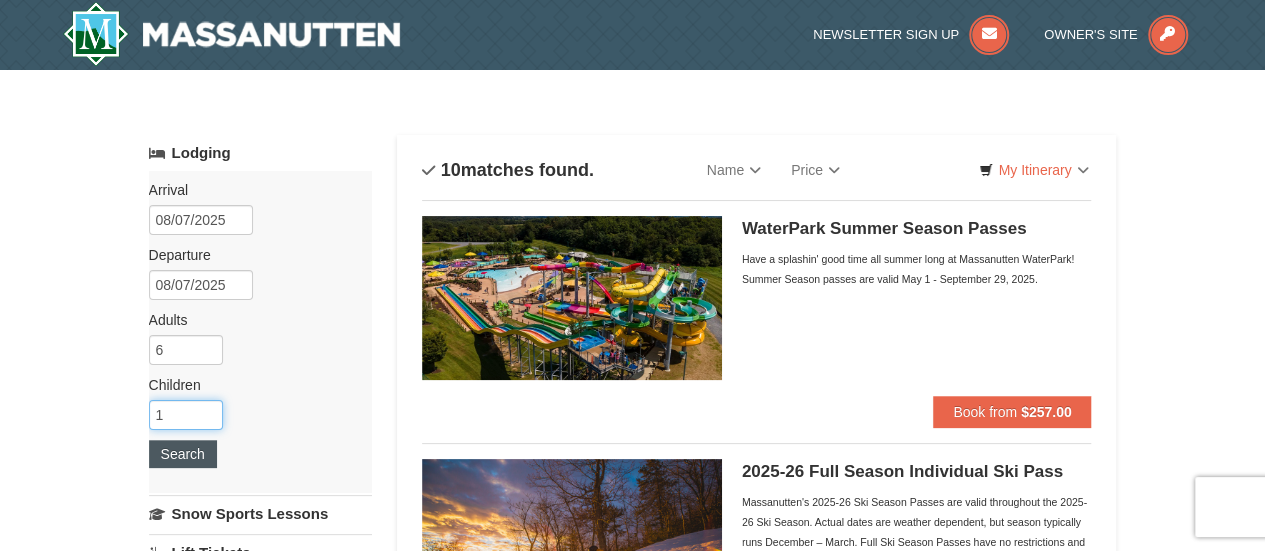type on "1" 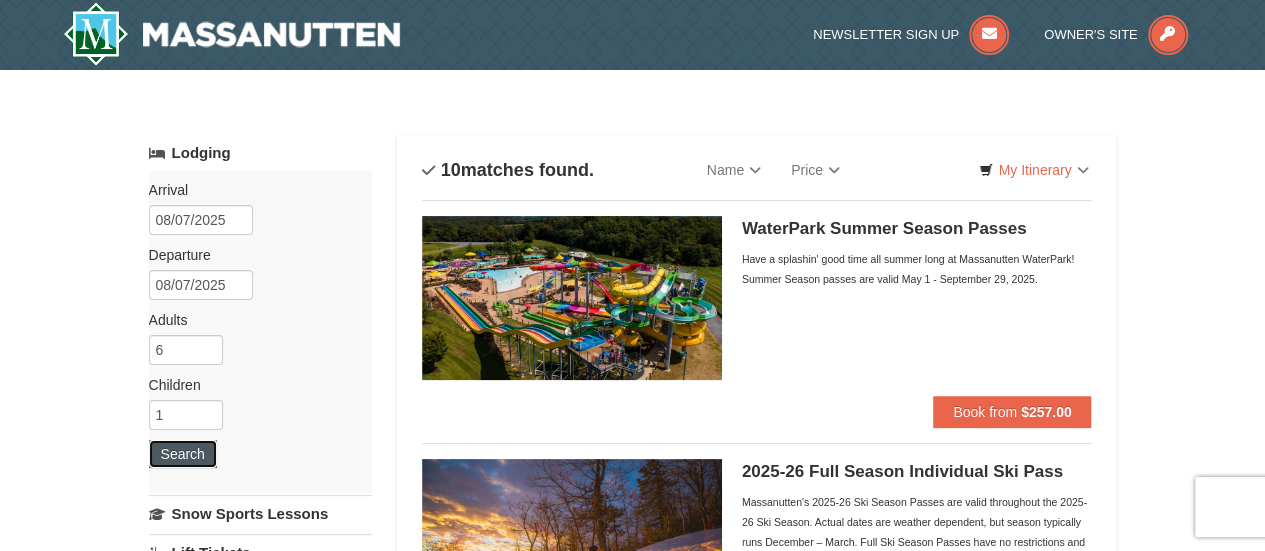click on "Search" at bounding box center (183, 454) 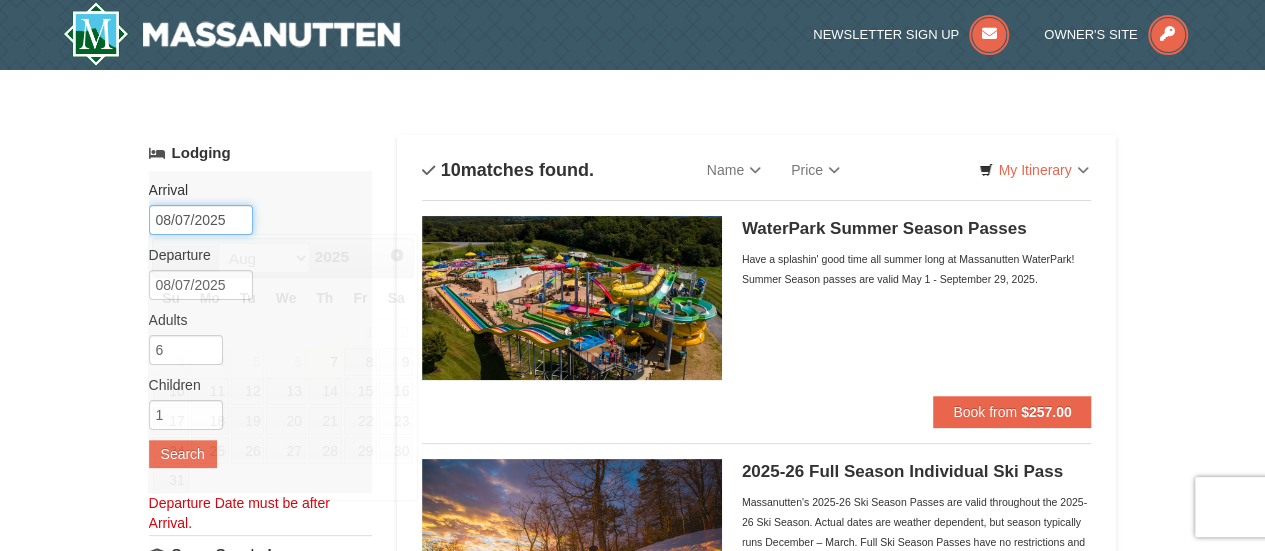 click on "08/07/2025" at bounding box center (201, 220) 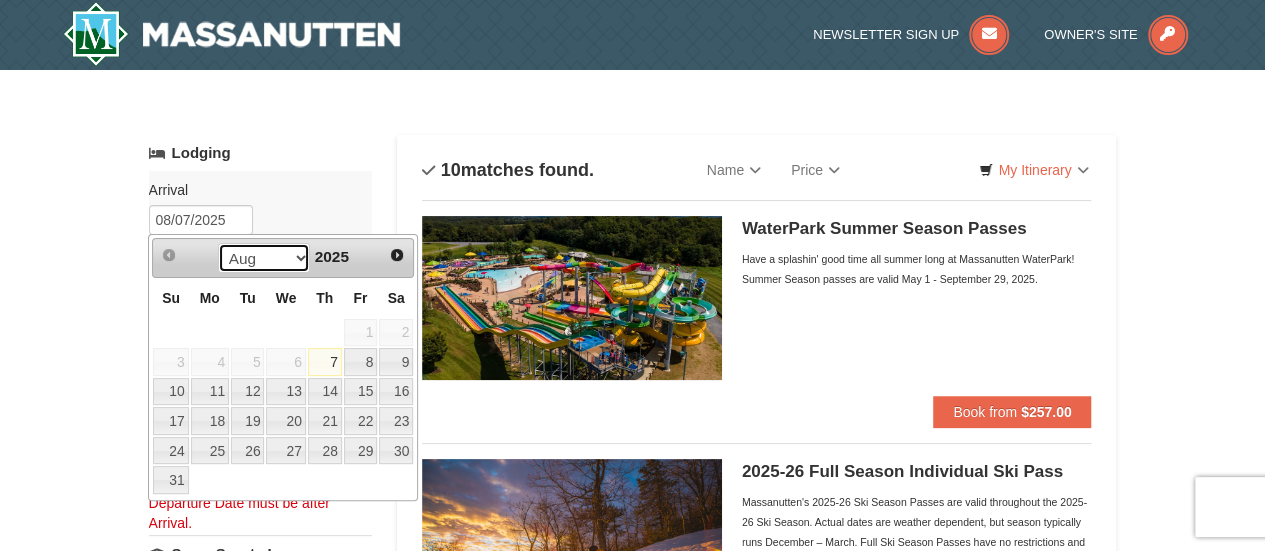 click on "Aug Sep Oct Nov Dec" at bounding box center [264, 258] 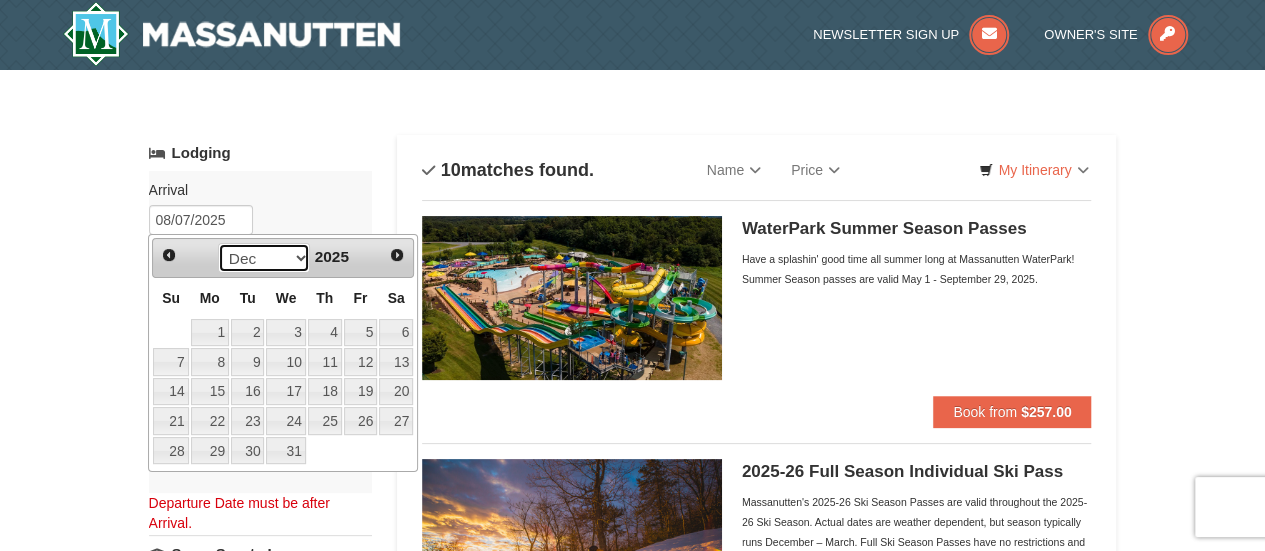 click on "Aug Sep Oct Nov Dec" at bounding box center (264, 258) 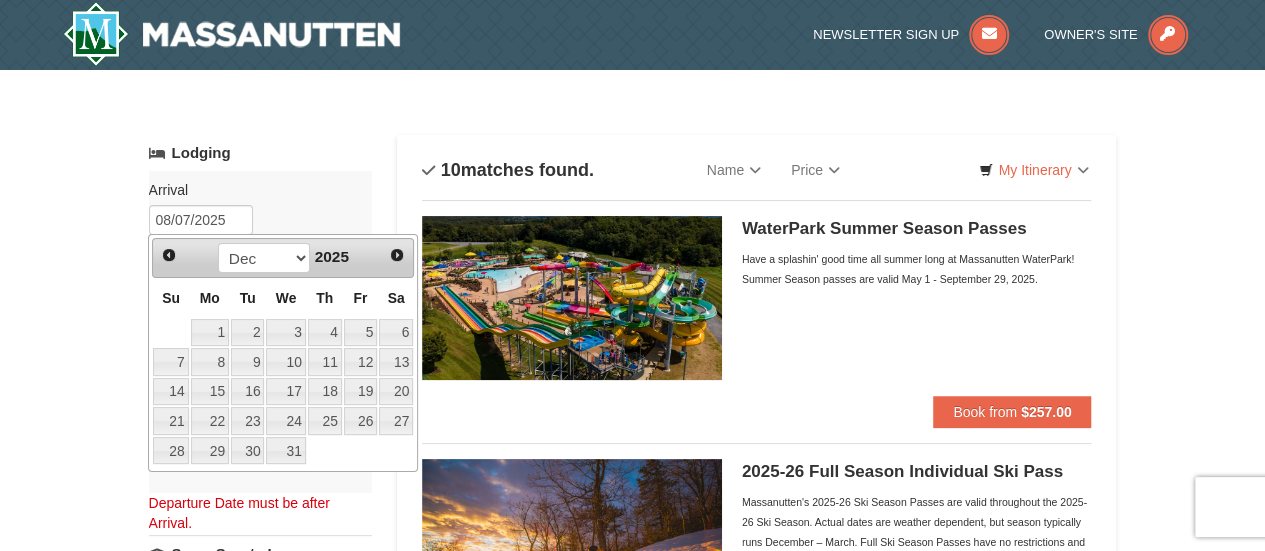 click on "2025" at bounding box center (332, 256) 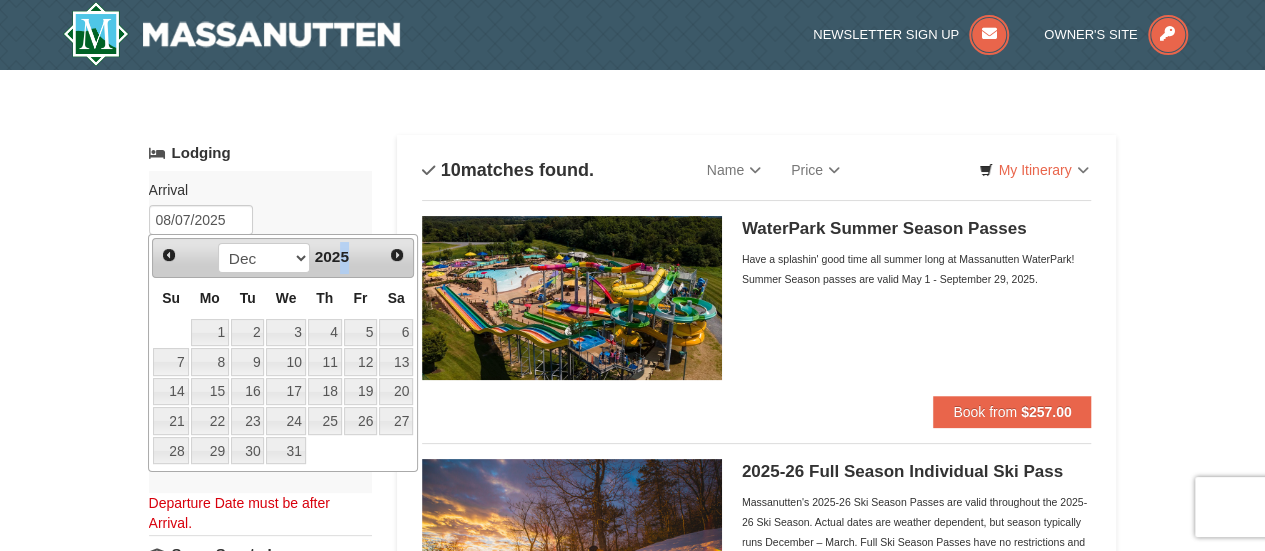 drag, startPoint x: 363, startPoint y: 251, endPoint x: 344, endPoint y: 253, distance: 19.104973 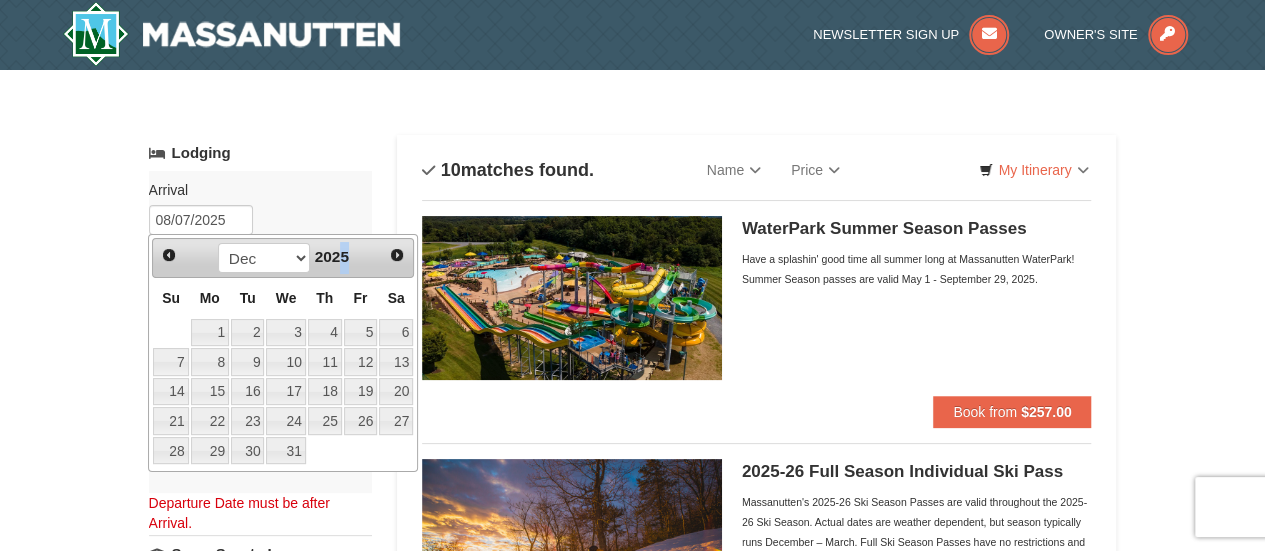 click on "Aug Sep Oct Nov Dec   2025" at bounding box center (283, 258) 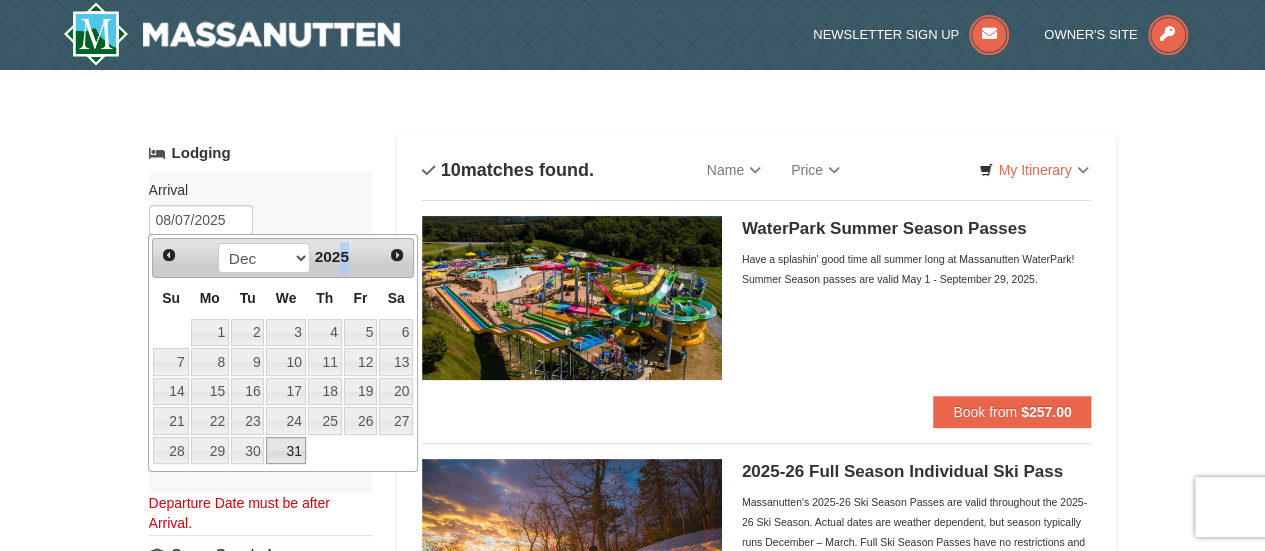click on "31" at bounding box center [285, 451] 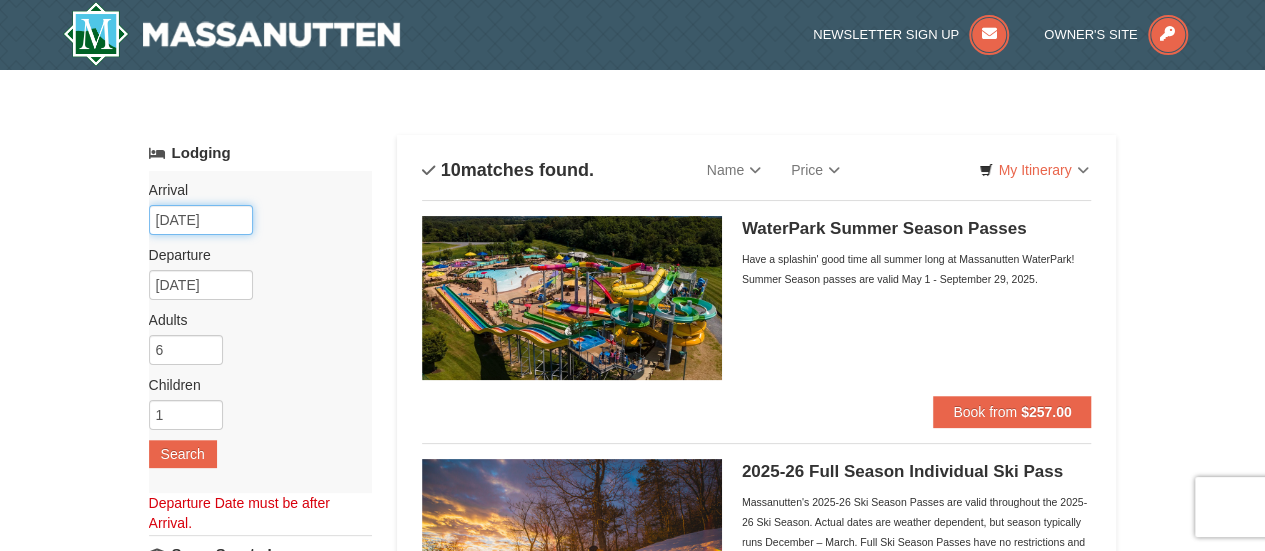 click on "12/31/2025" at bounding box center (201, 220) 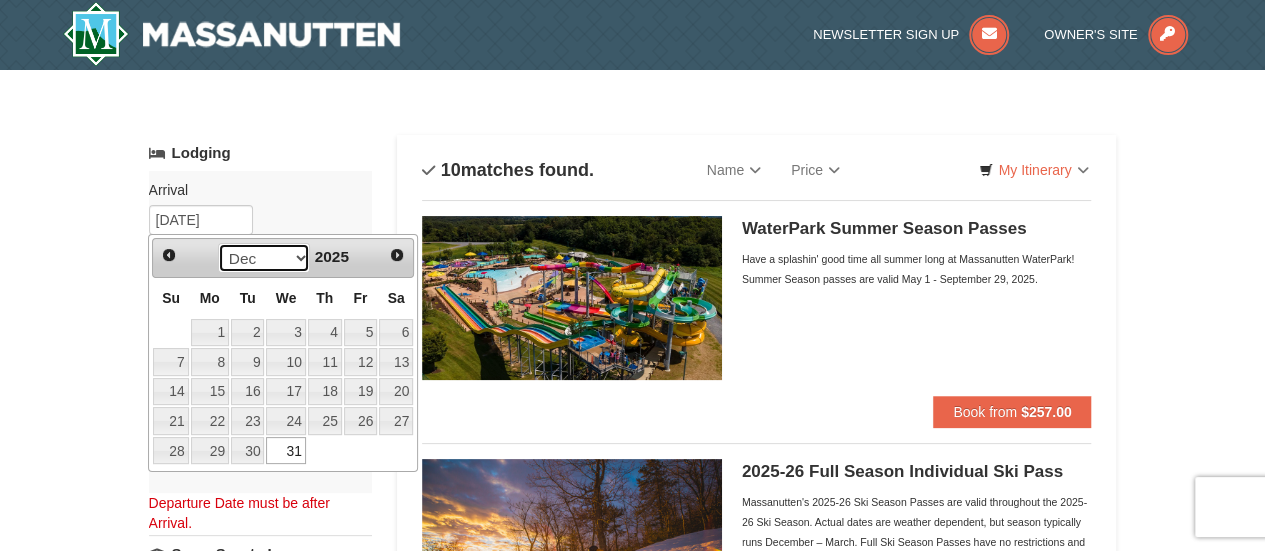 click on "Aug Sep Oct Nov Dec" at bounding box center [264, 258] 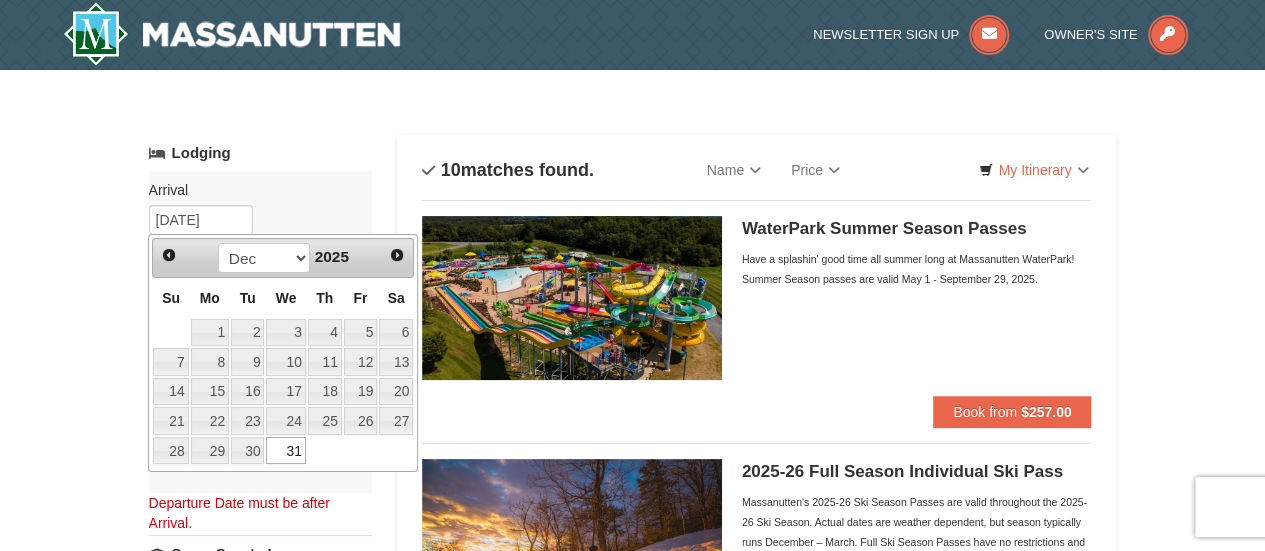 click on "Arrival Please format dates MM/DD/YYYY Please format dates MM/DD/YYYY
12/31/2025
Departure Please format dates MM/DD/YYYY Please format dates MM/DD/YYYY
01/01/2026
Adults Please format dates MM/DD/YYYY
6
Children Please format dates MM/DD/YYYY
1
Search" at bounding box center (260, 332) 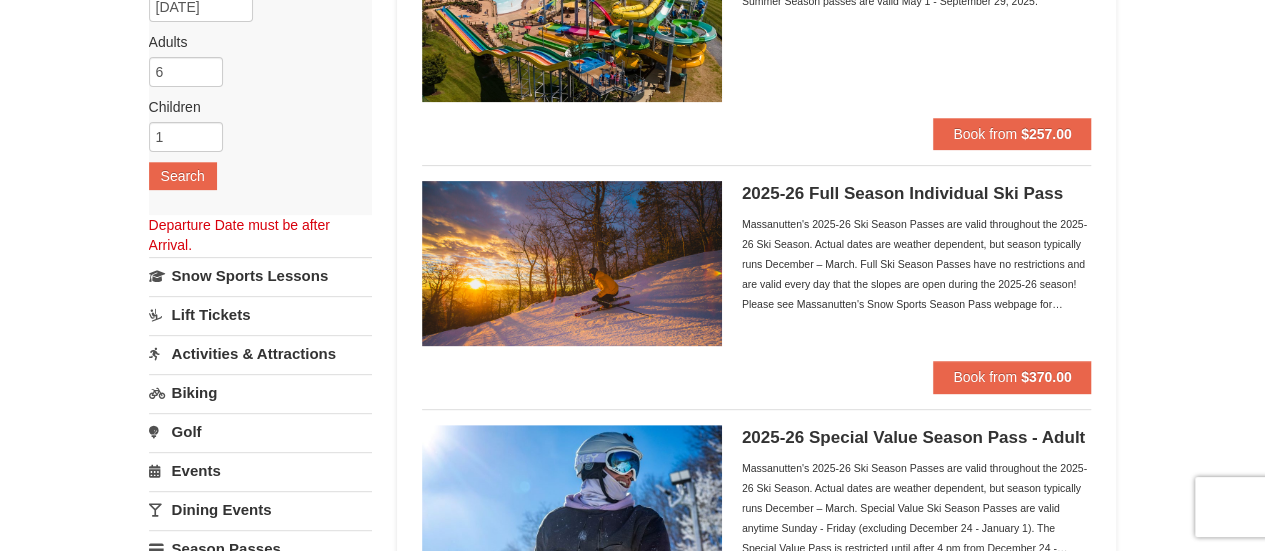 scroll, scrollTop: 0, scrollLeft: 0, axis: both 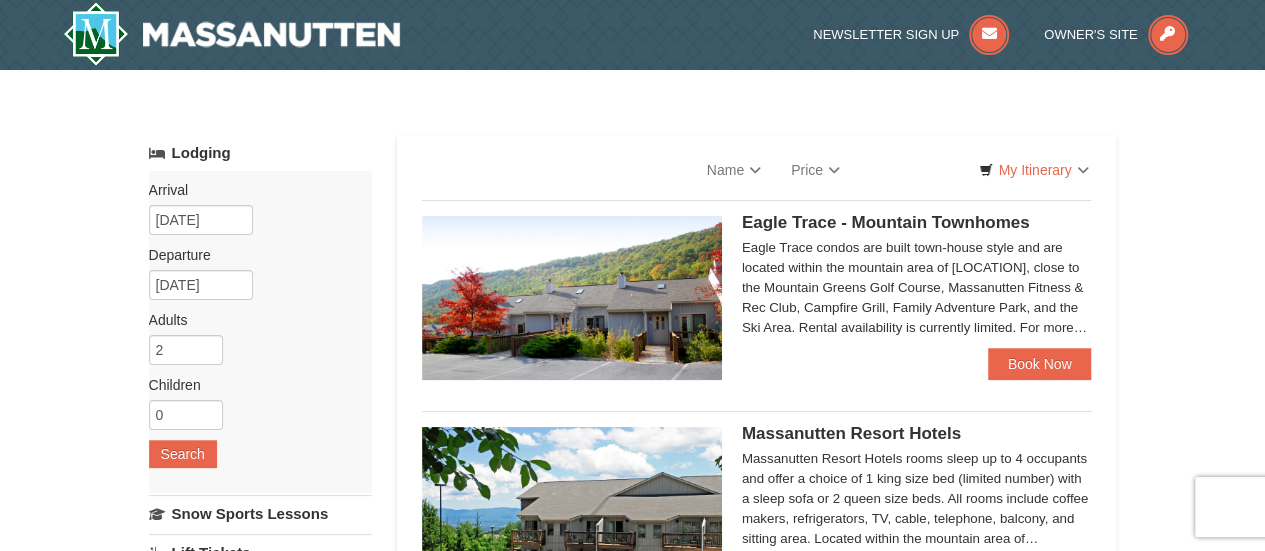 select on "8" 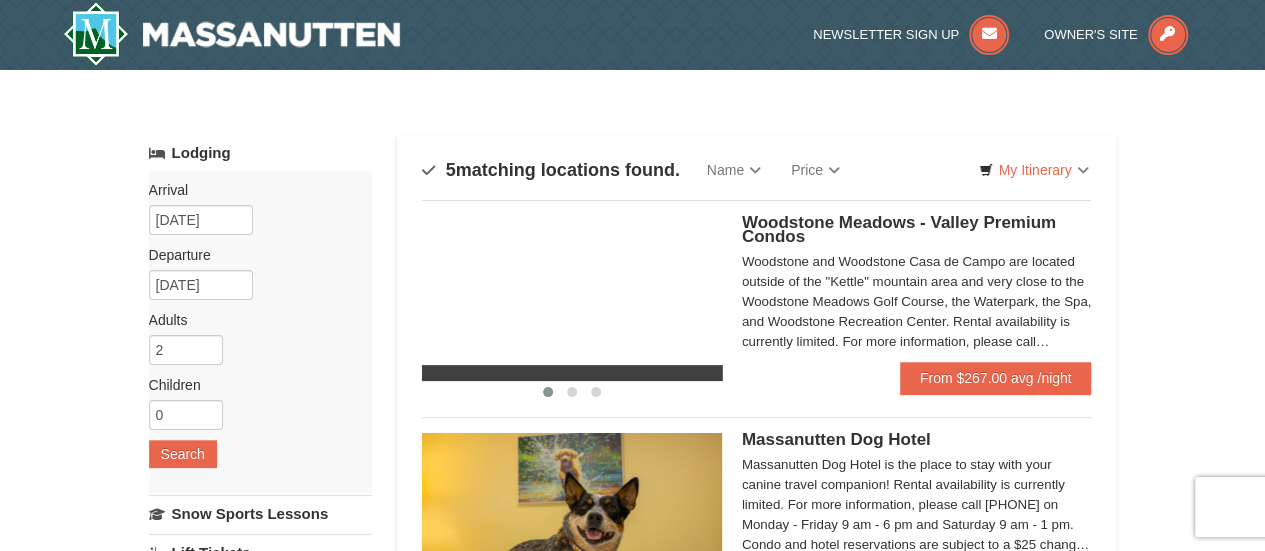 scroll, scrollTop: 0, scrollLeft: 0, axis: both 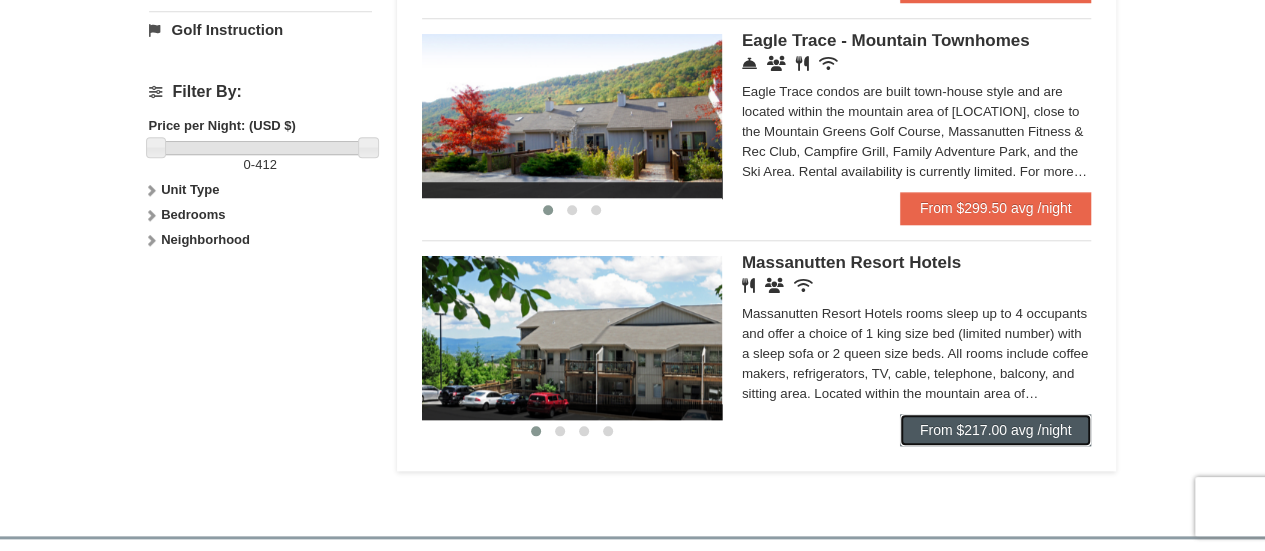click on "From $217.00 avg /night" at bounding box center [996, 430] 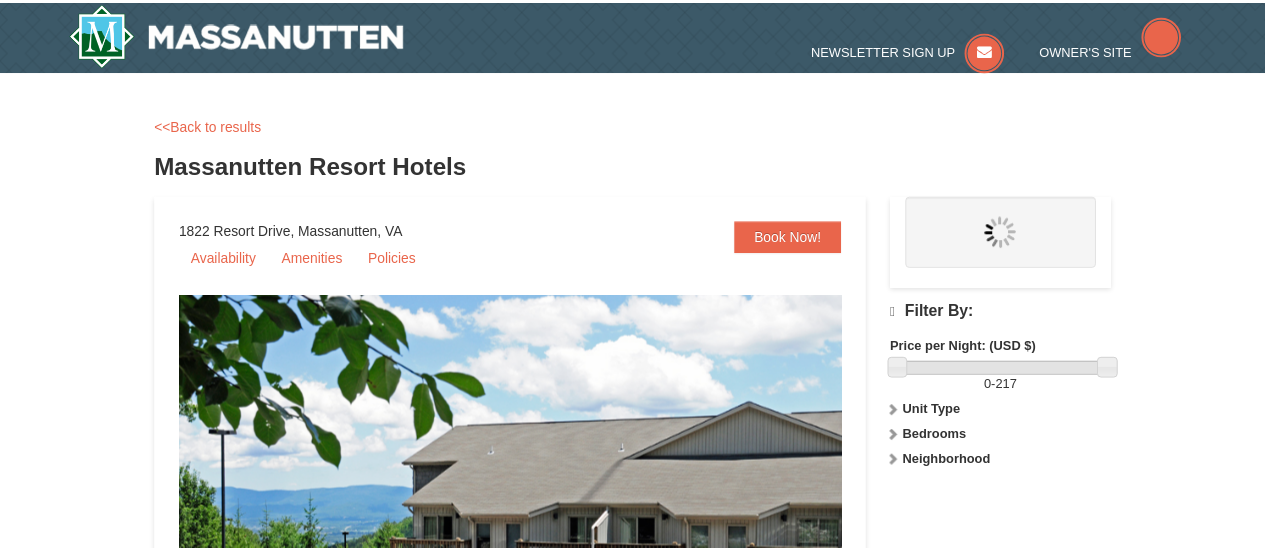 scroll, scrollTop: 0, scrollLeft: 0, axis: both 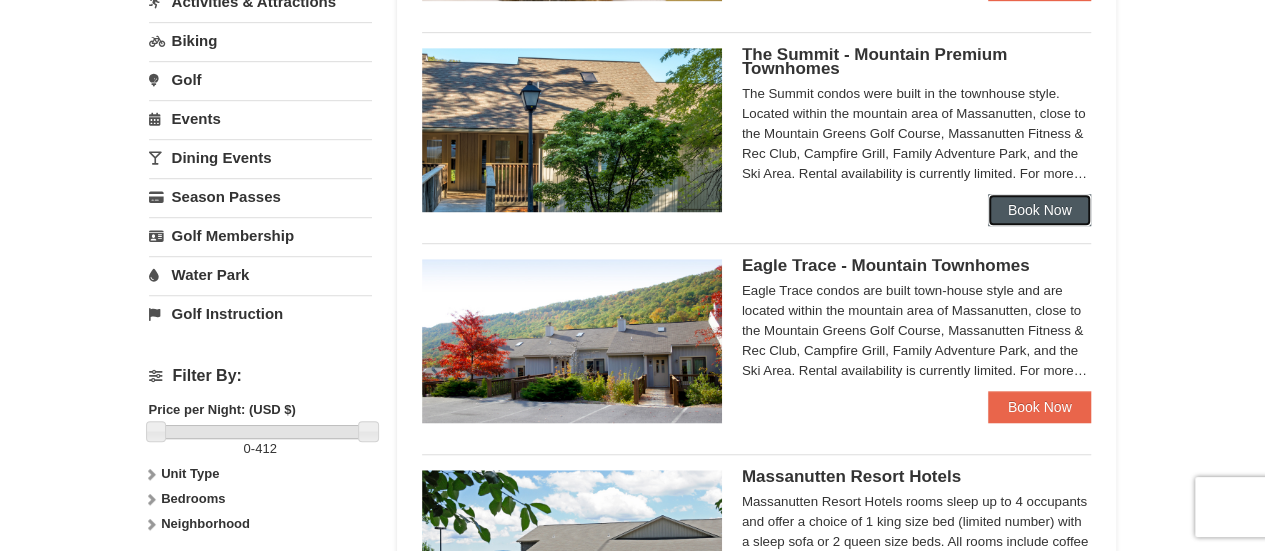 click on "Book Now" at bounding box center [1040, 210] 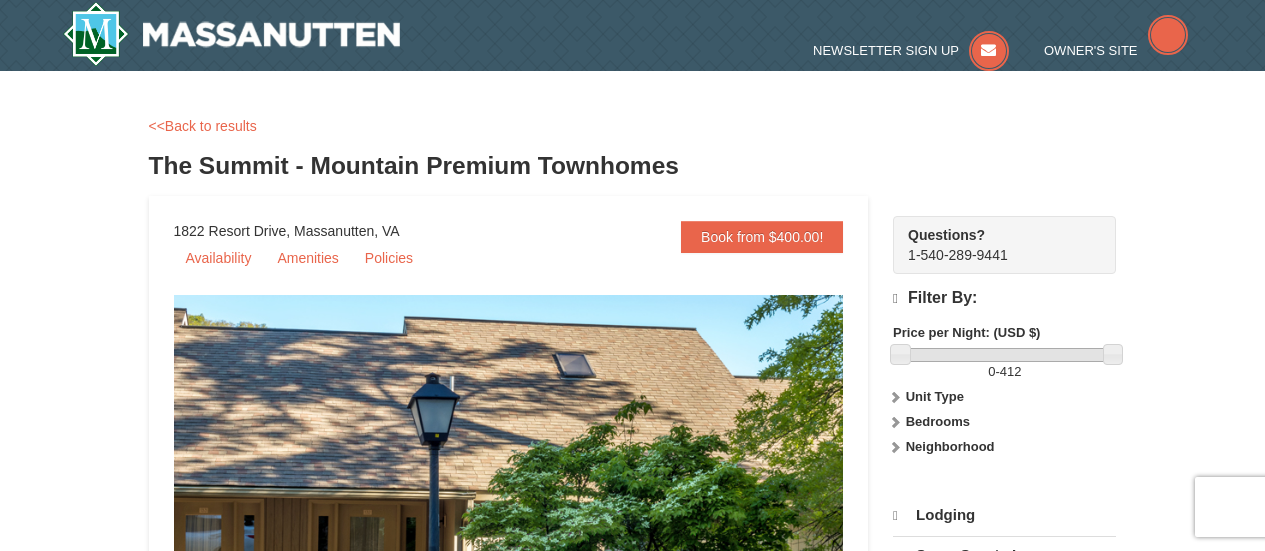 scroll, scrollTop: 0, scrollLeft: 0, axis: both 